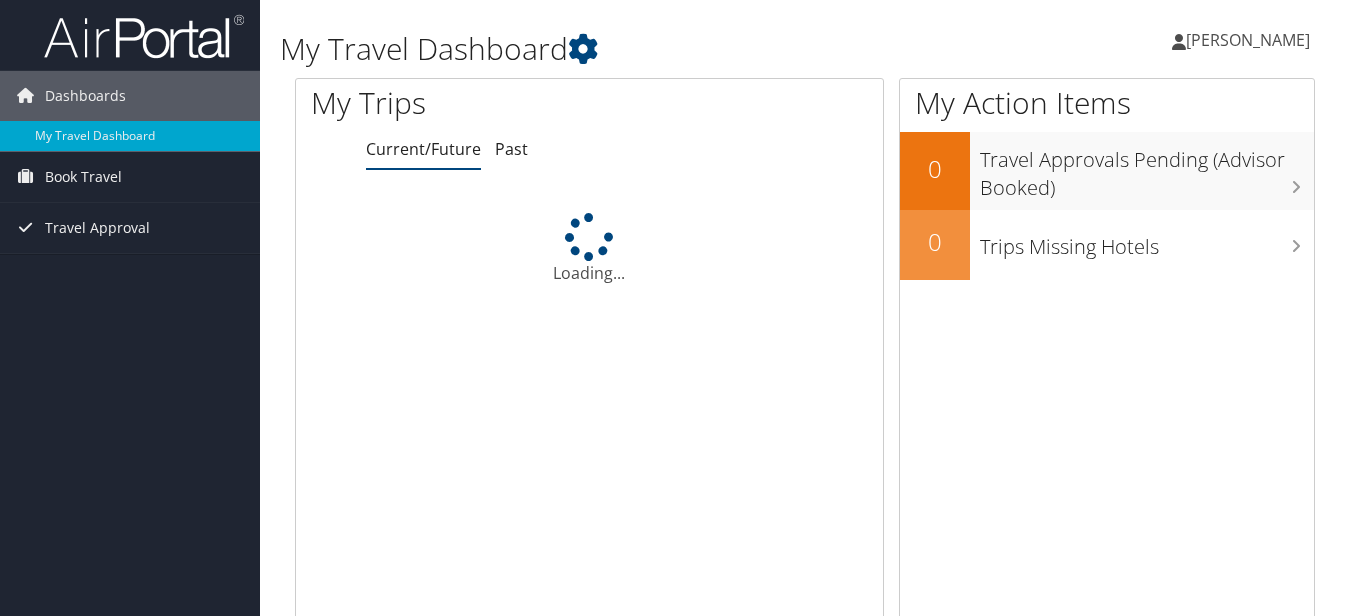 scroll, scrollTop: 0, scrollLeft: 0, axis: both 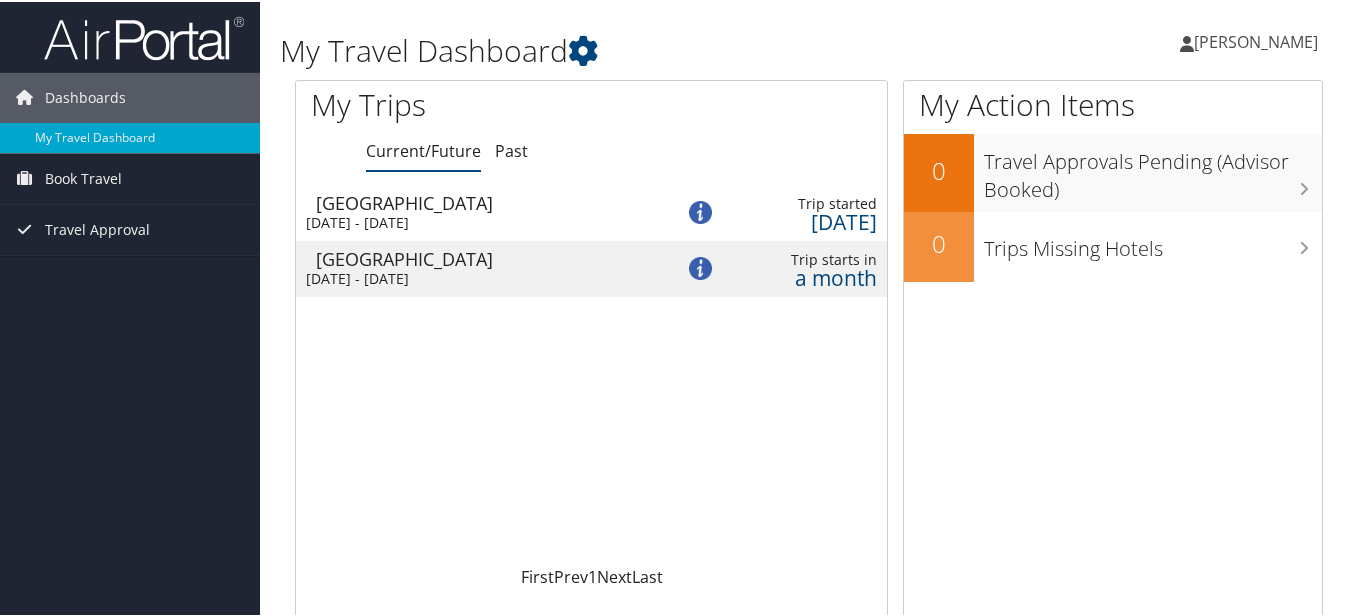 click on "Fri 5 Sep 2025 - Wed 10 Sep 2025" at bounding box center [474, 277] 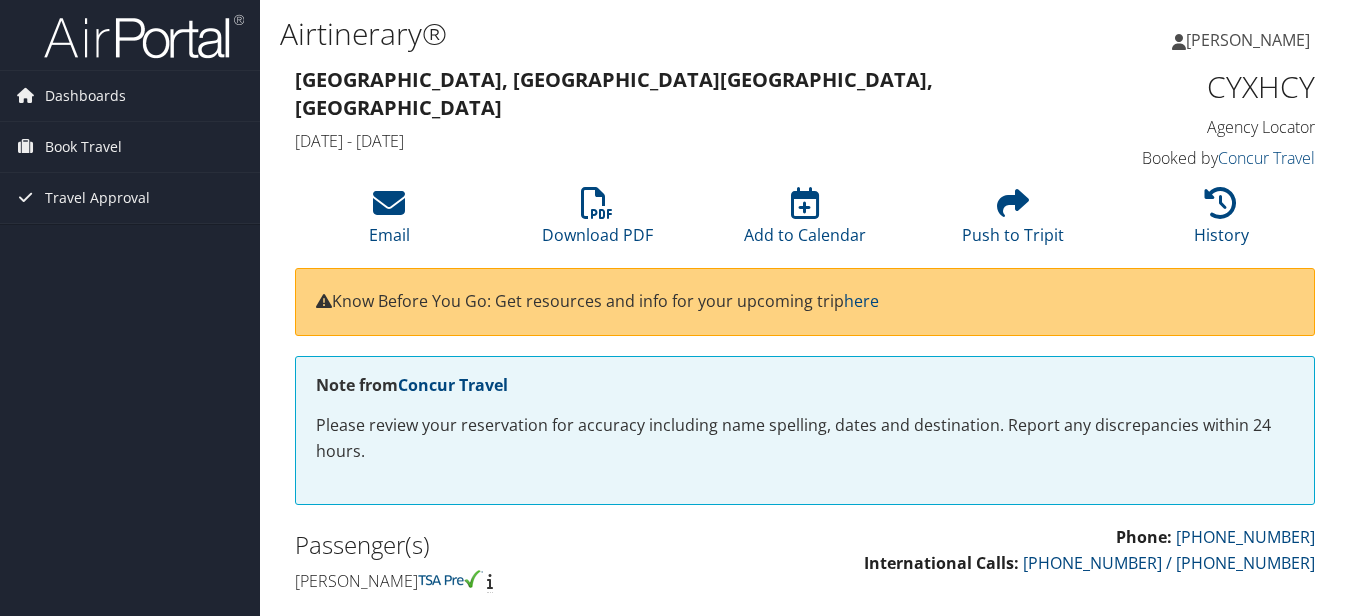 scroll, scrollTop: 0, scrollLeft: 0, axis: both 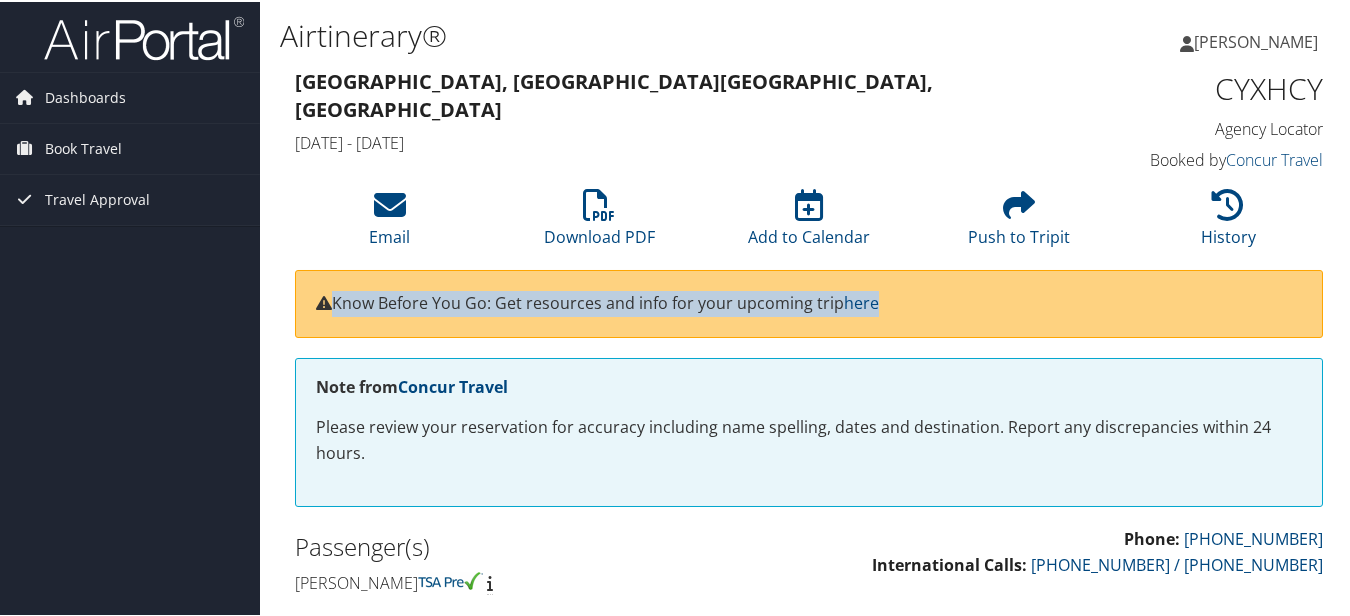 drag, startPoint x: 1344, startPoint y: 238, endPoint x: 1334, endPoint y: 279, distance: 42.201897 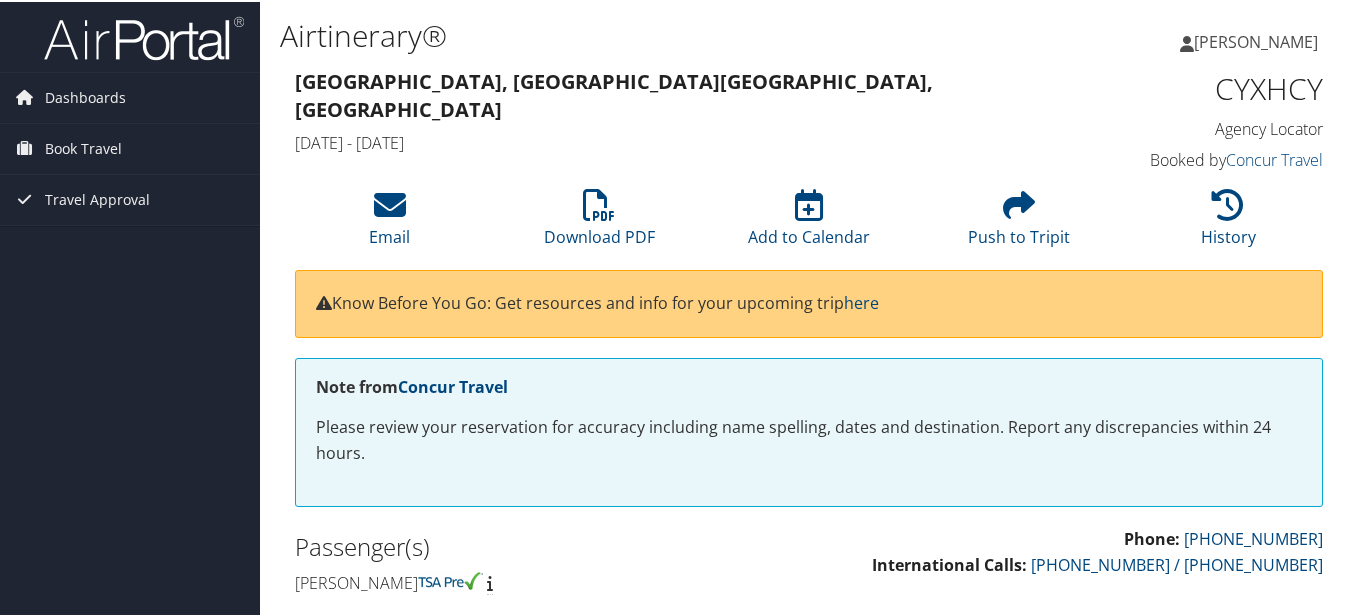 drag, startPoint x: 1334, startPoint y: 279, endPoint x: 1014, endPoint y: 113, distance: 360.4941 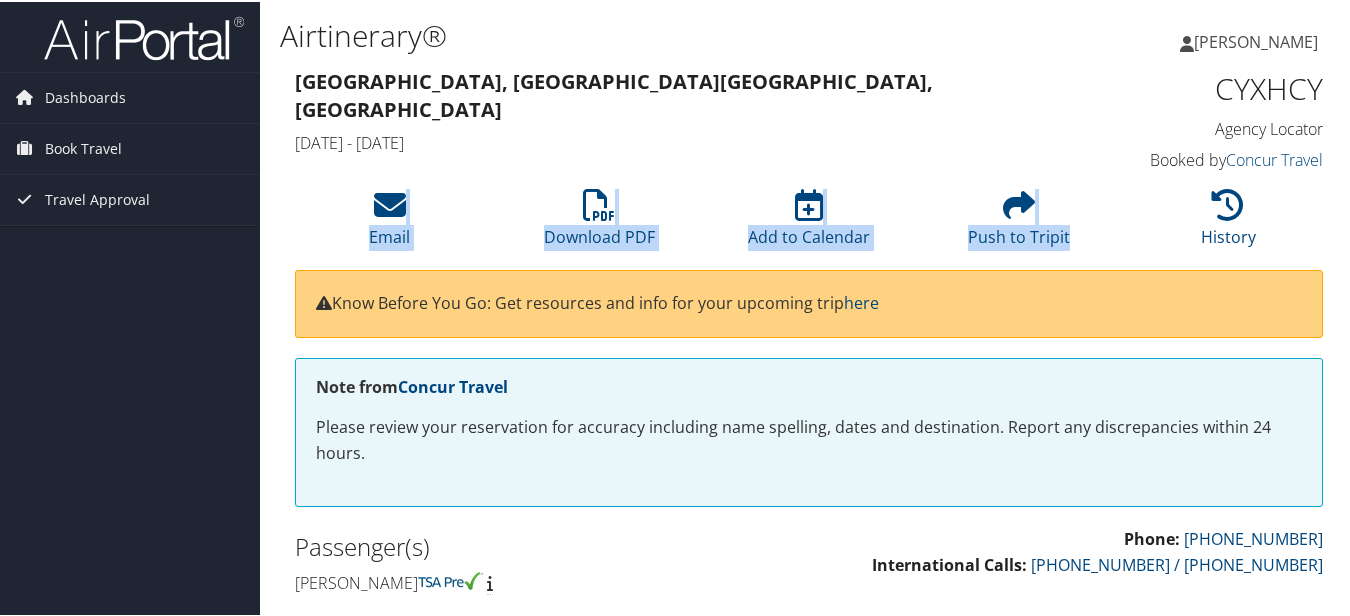 drag, startPoint x: 1347, startPoint y: 153, endPoint x: 1353, endPoint y: 209, distance: 56.32051 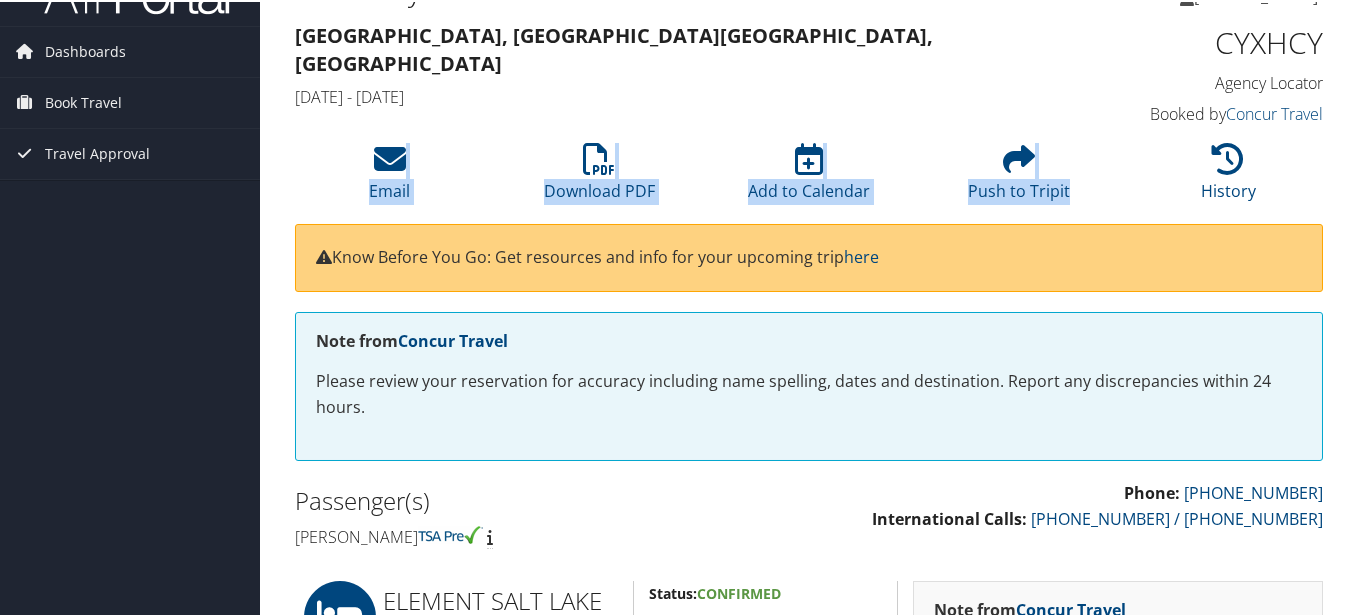scroll, scrollTop: 0, scrollLeft: 0, axis: both 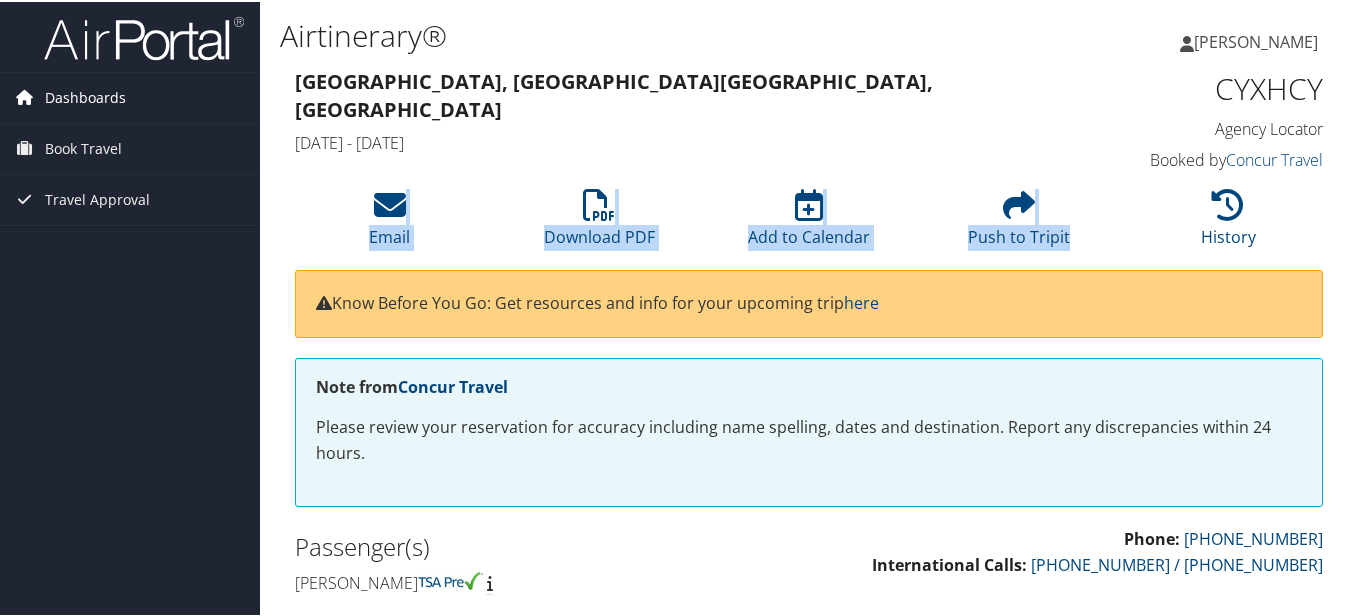click on "Dashboards" at bounding box center (85, 96) 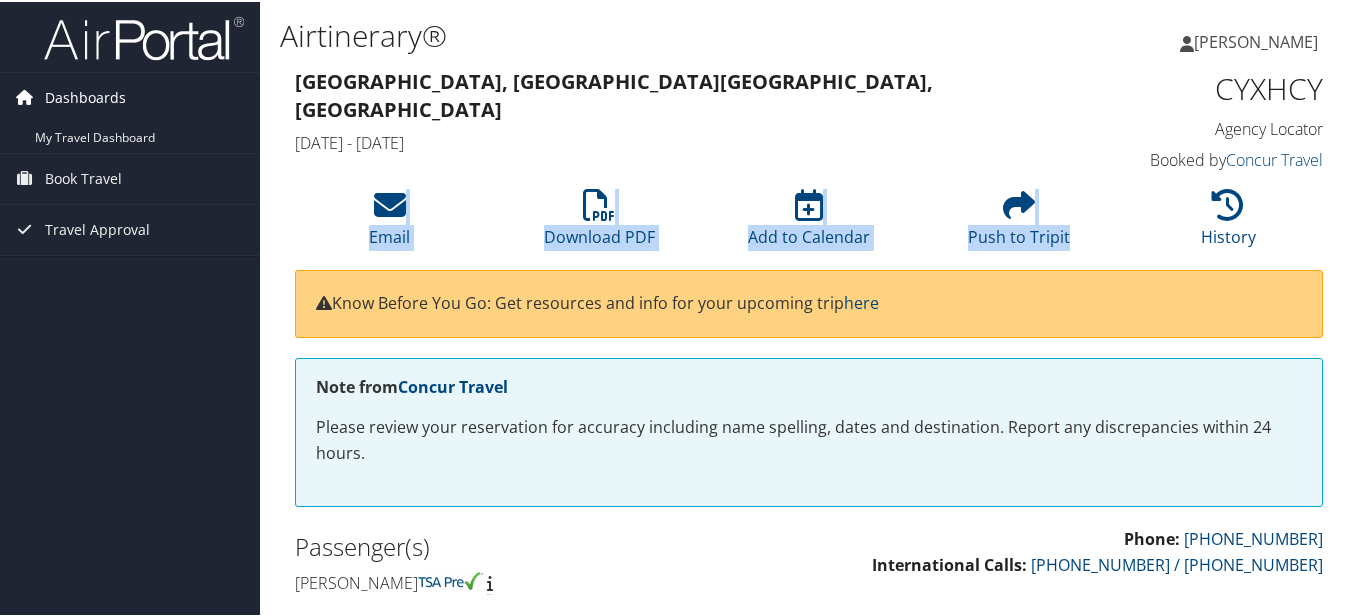 click on "Dashboards" at bounding box center [85, 96] 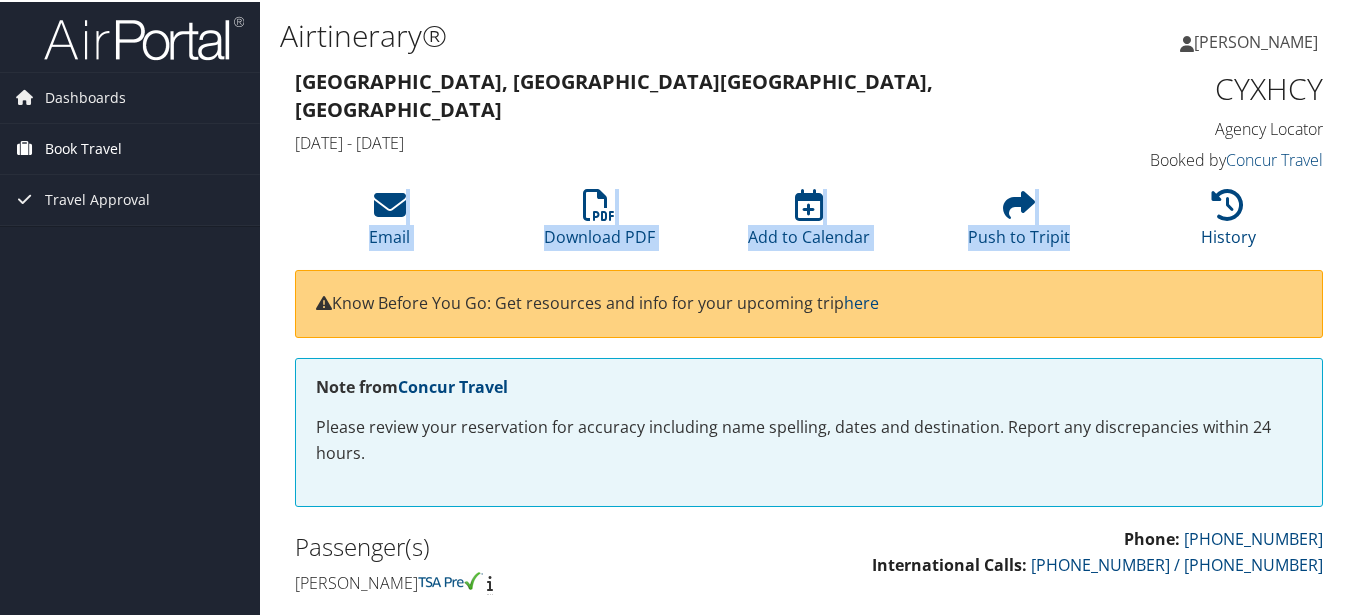 click on "Book Travel" at bounding box center [83, 147] 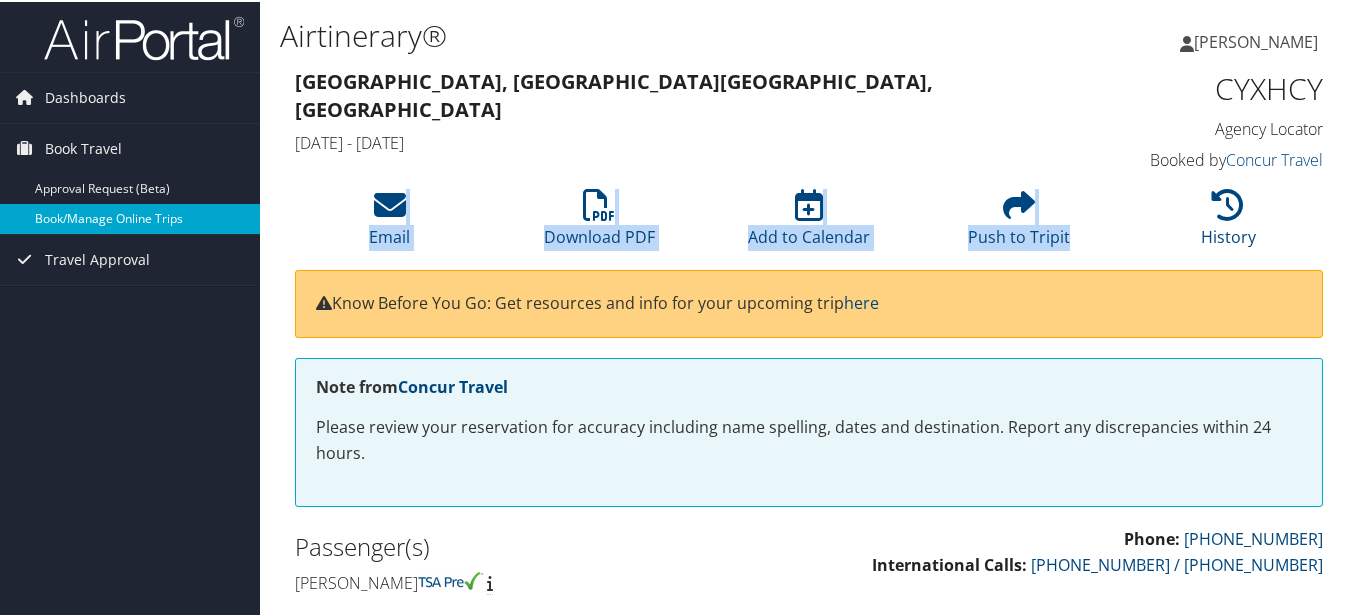 click on "Book/Manage Online Trips" at bounding box center [130, 217] 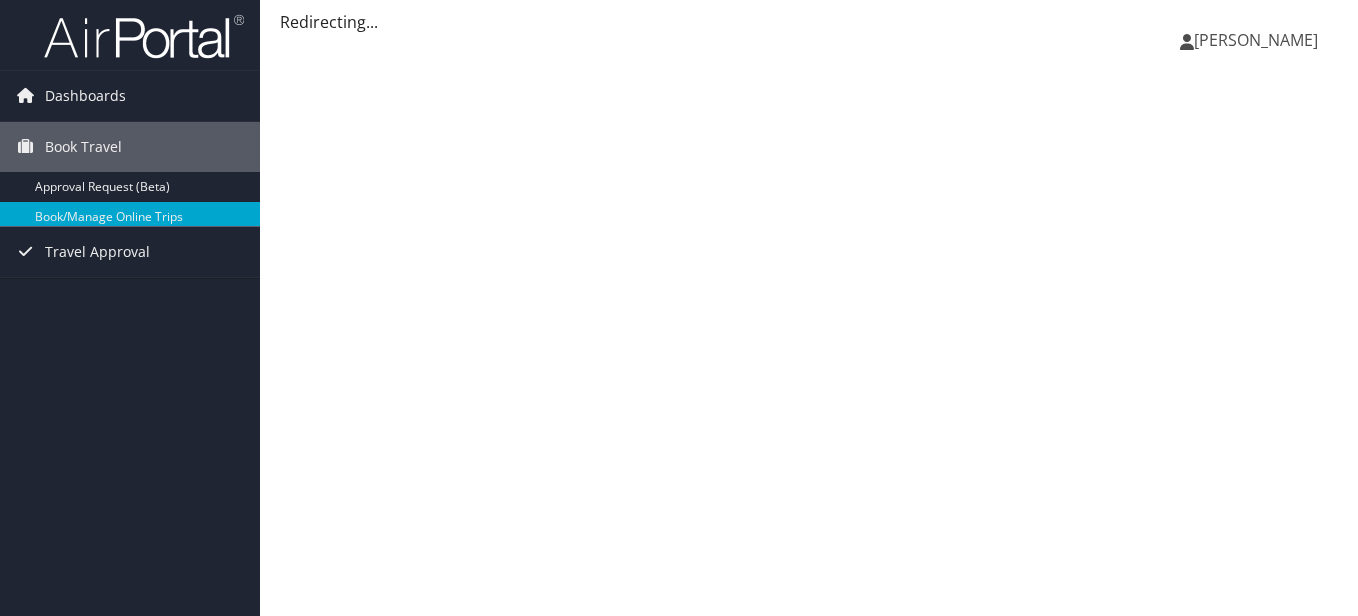 scroll, scrollTop: 0, scrollLeft: 0, axis: both 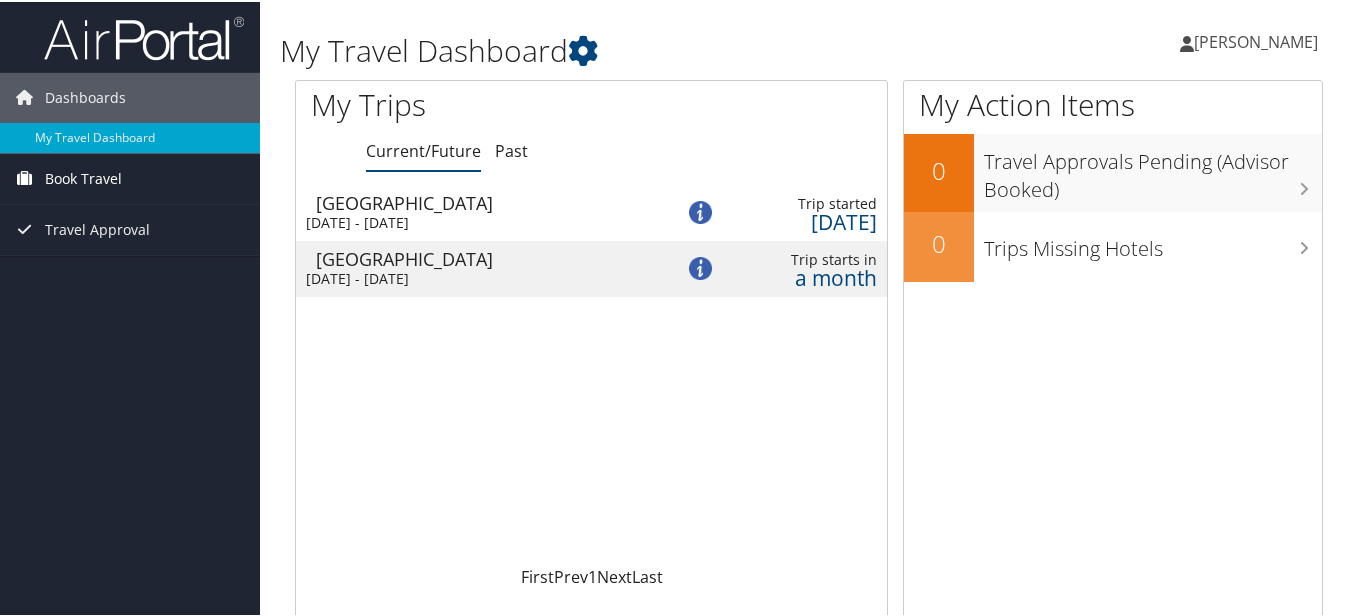 click on "Book Travel" at bounding box center (83, 177) 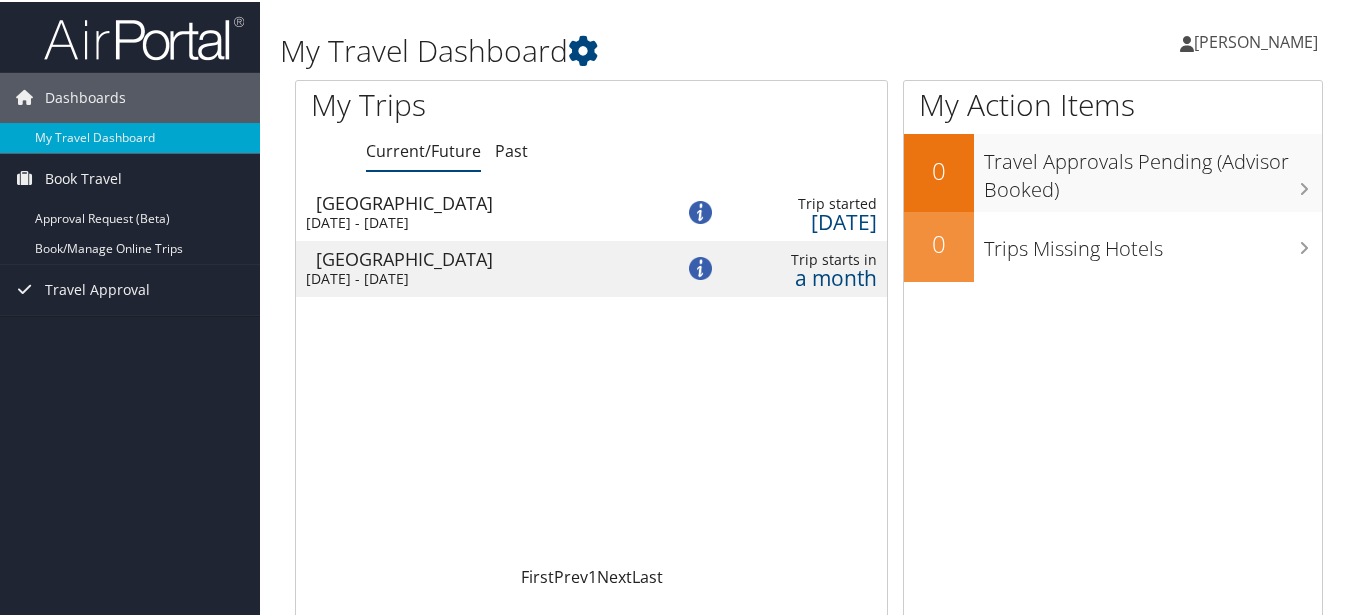 click on "[DATE] - [DATE]" at bounding box center (474, 277) 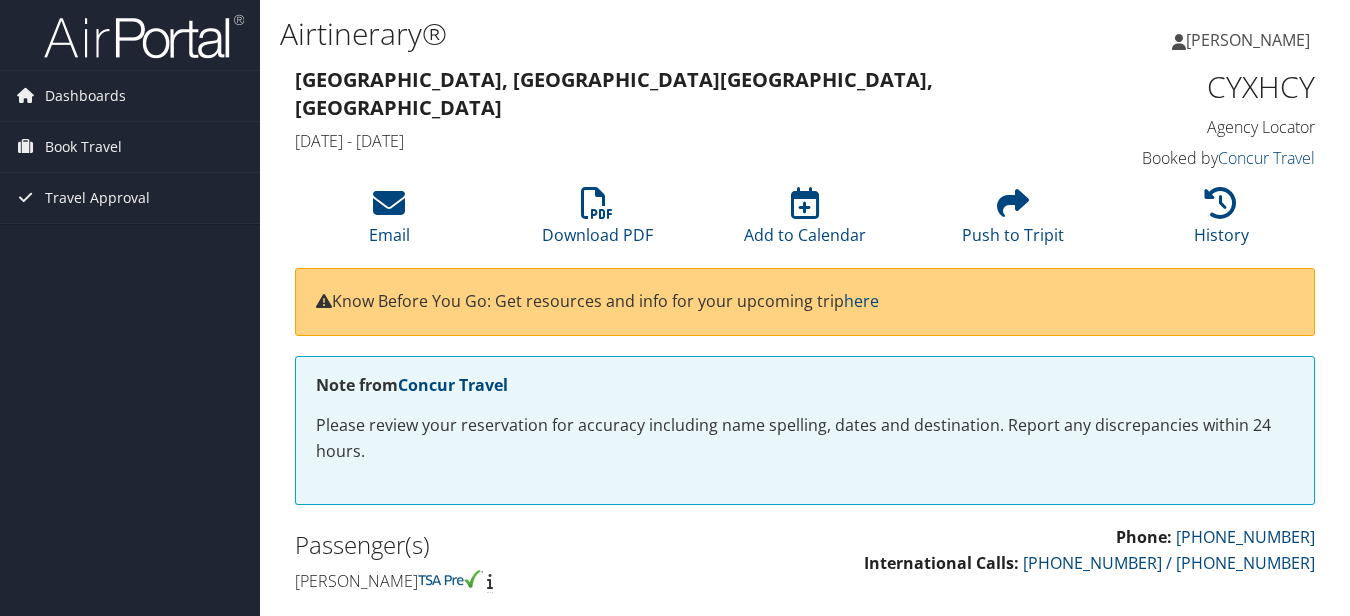 scroll, scrollTop: 0, scrollLeft: 0, axis: both 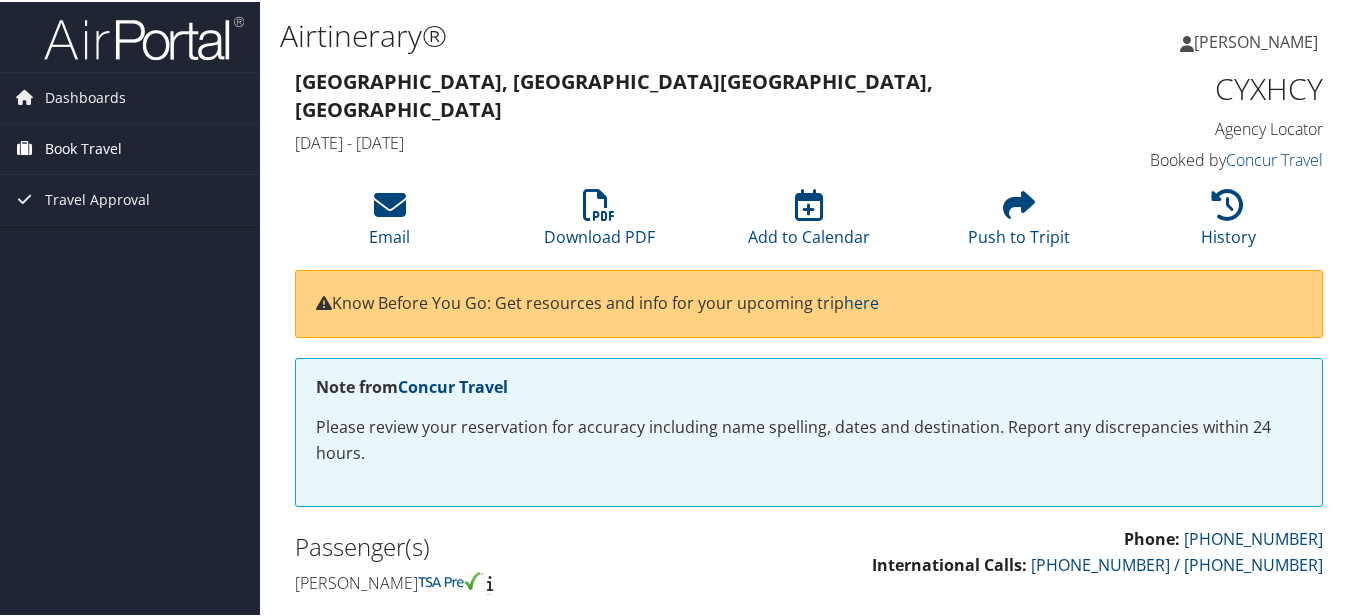 click on "Book Travel" at bounding box center [83, 147] 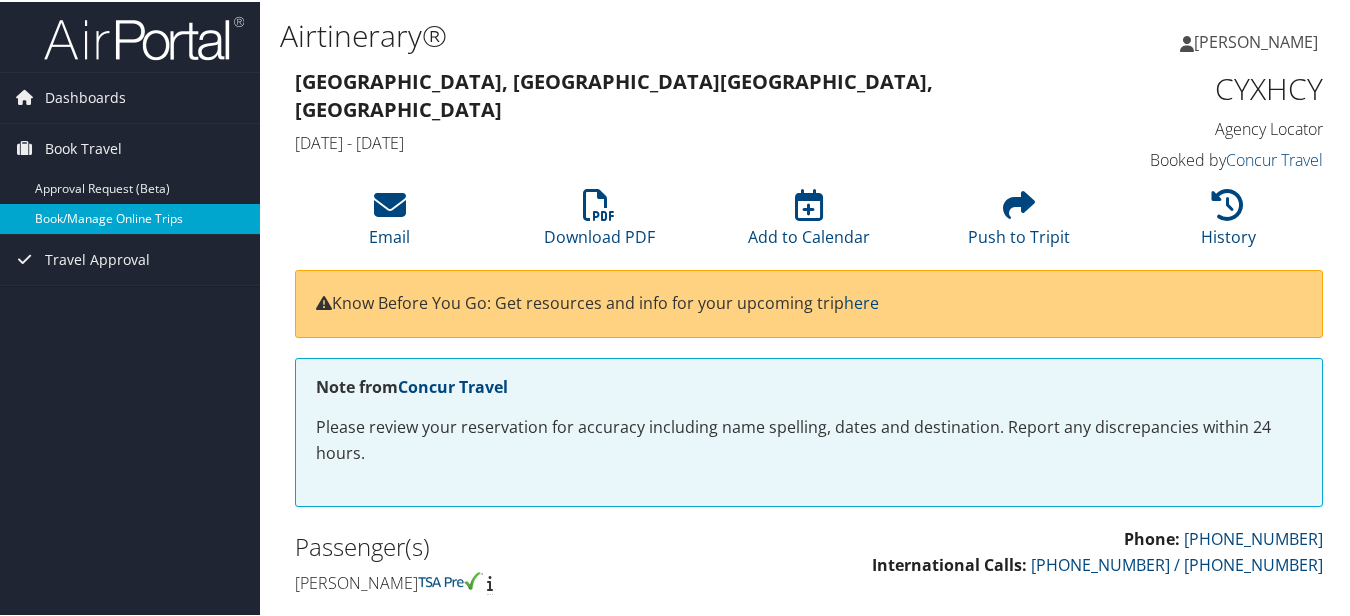 click on "Book/Manage Online Trips" at bounding box center [130, 217] 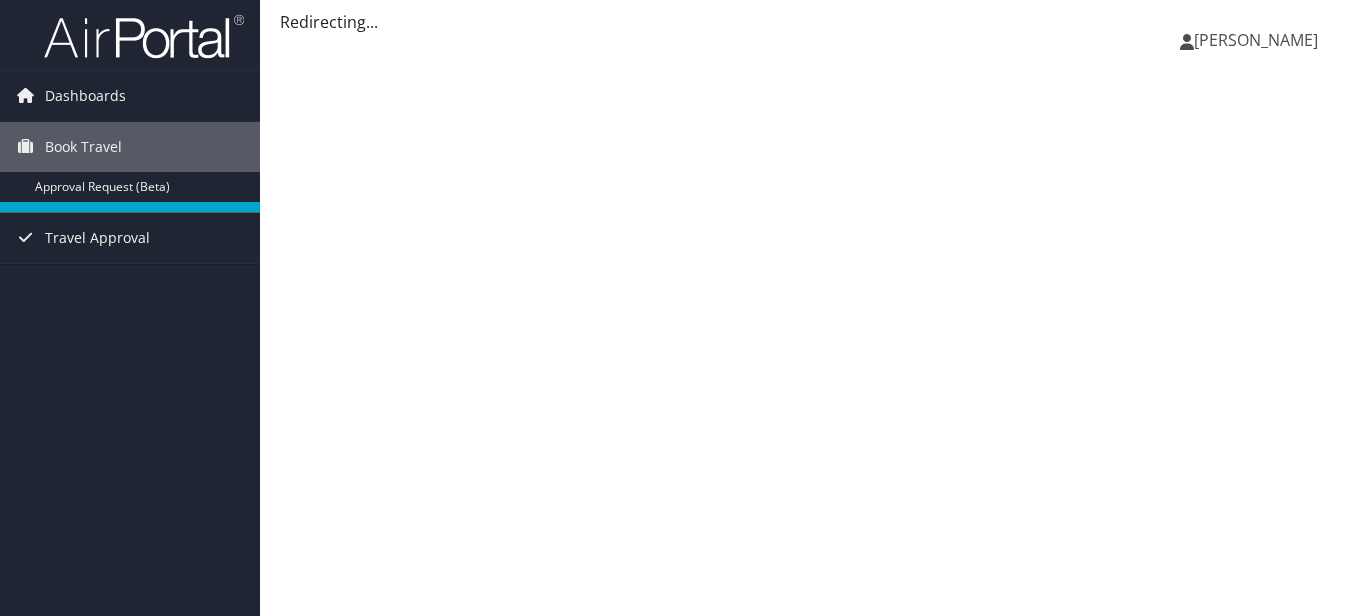 scroll, scrollTop: 0, scrollLeft: 0, axis: both 